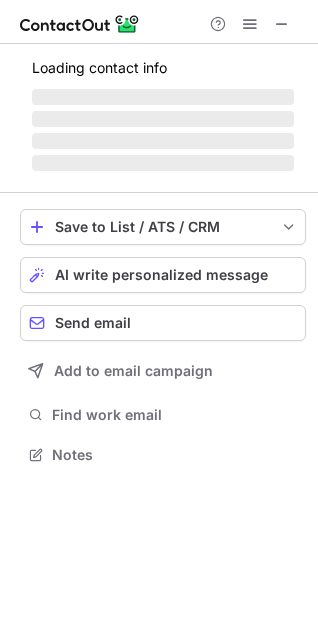 scroll, scrollTop: 0, scrollLeft: 0, axis: both 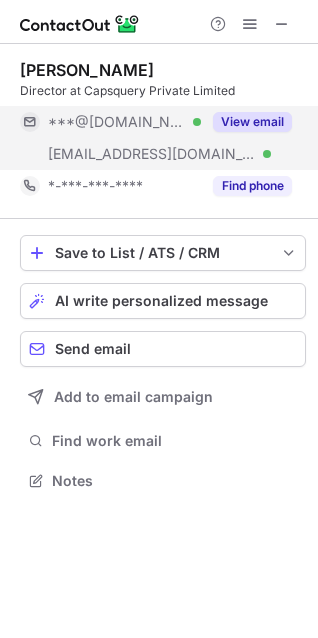 click on "View email" at bounding box center (252, 122) 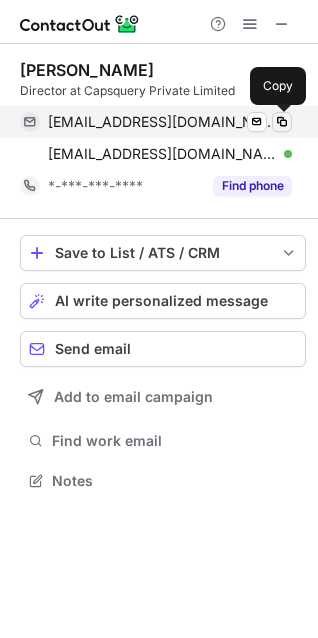 click at bounding box center (282, 122) 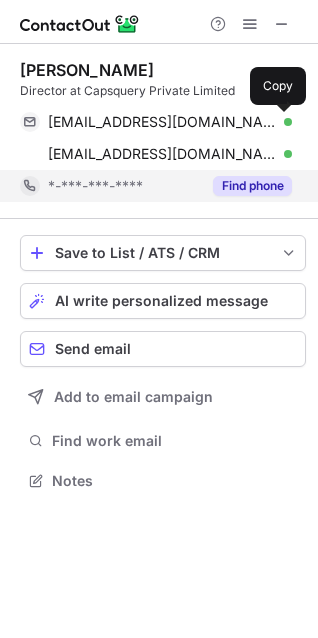 click on "Find phone" at bounding box center (252, 186) 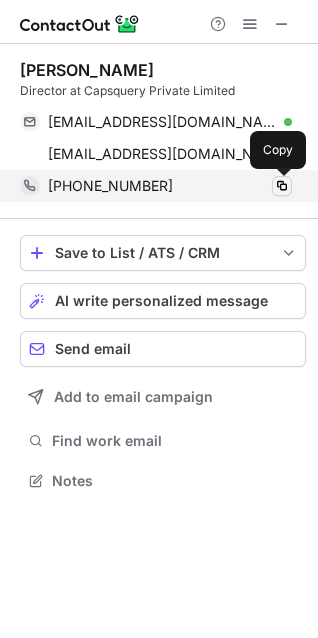 click at bounding box center [282, 186] 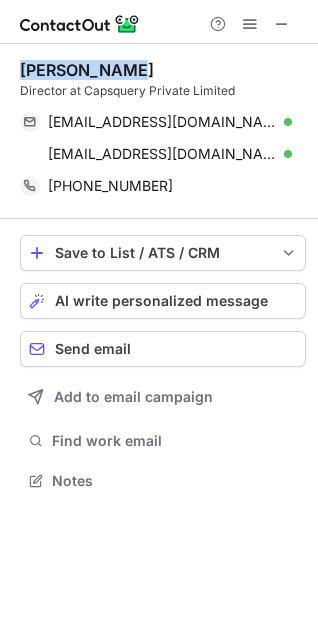 drag, startPoint x: 162, startPoint y: 62, endPoint x: 23, endPoint y: 66, distance: 139.05754 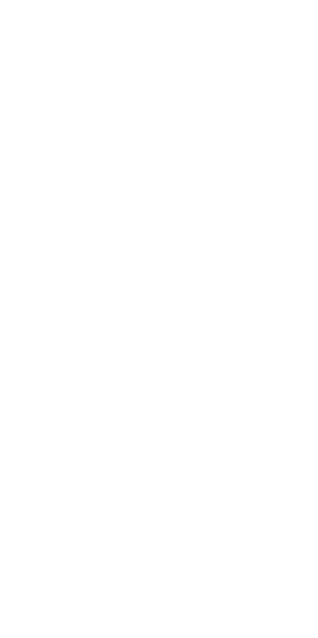 scroll, scrollTop: 0, scrollLeft: 0, axis: both 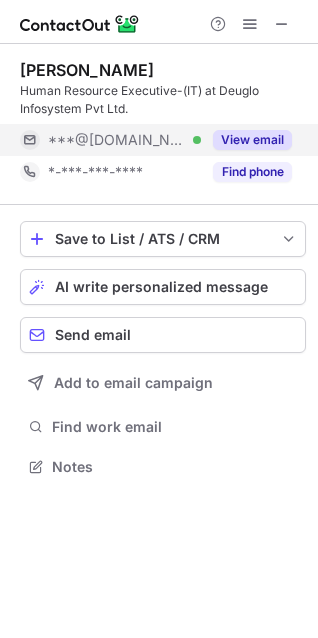 click on "View email" at bounding box center [252, 140] 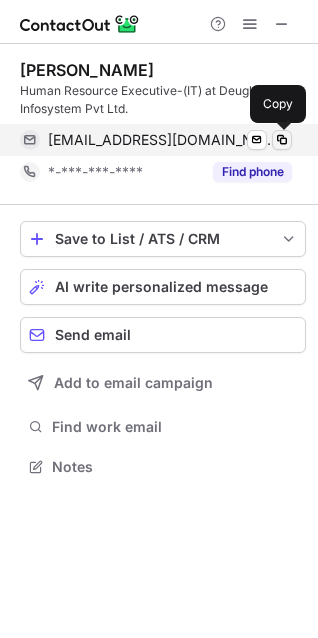 click at bounding box center [282, 140] 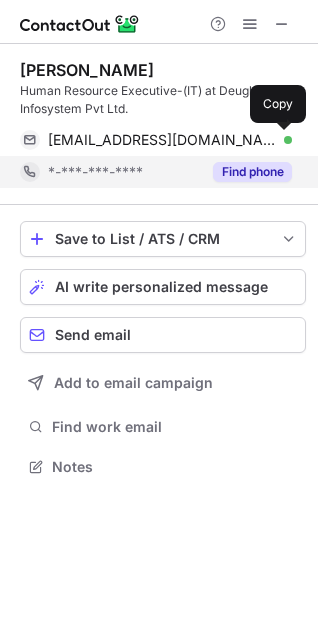 click on "Find phone" at bounding box center [252, 172] 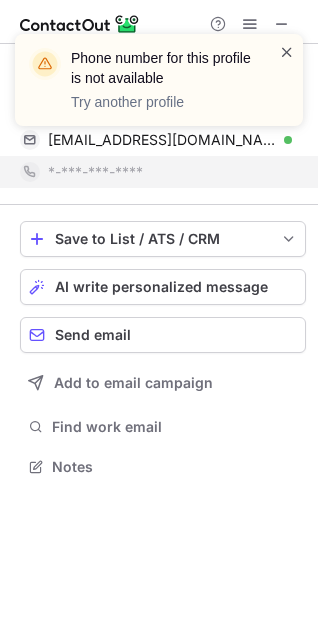 click at bounding box center (287, 52) 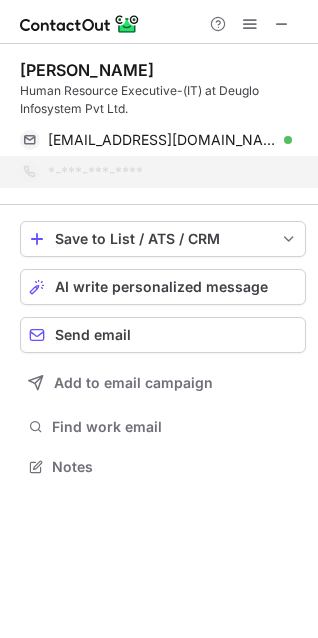 click on "Phone number for this profile is not available Try another profile" at bounding box center (159, 88) 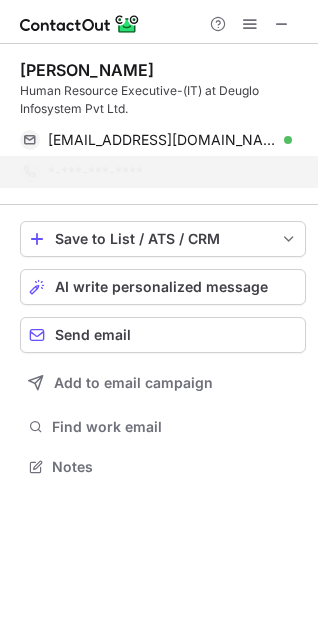 click on "Phone number for this profile is not available Try another profile" at bounding box center (159, 88) 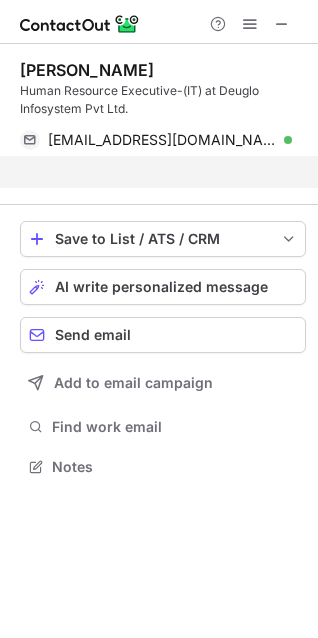 scroll, scrollTop: 421, scrollLeft: 318, axis: both 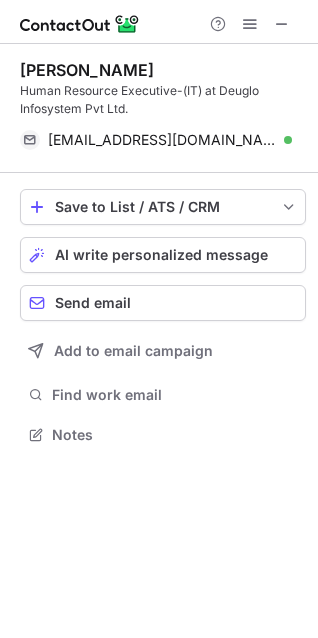 click on "Phone number for this profile is not available Try another profile" at bounding box center [159, 34] 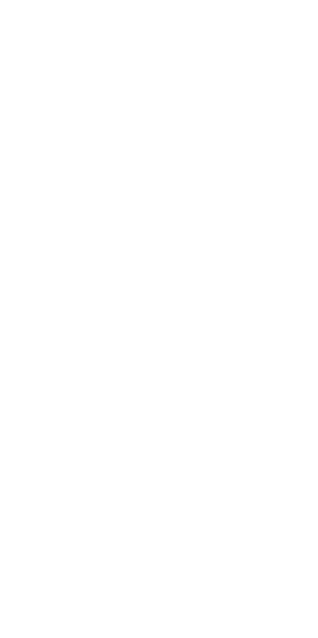 scroll, scrollTop: 0, scrollLeft: 0, axis: both 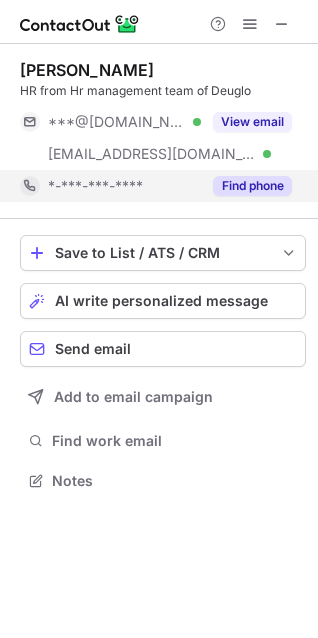 click on "Find phone" at bounding box center [252, 186] 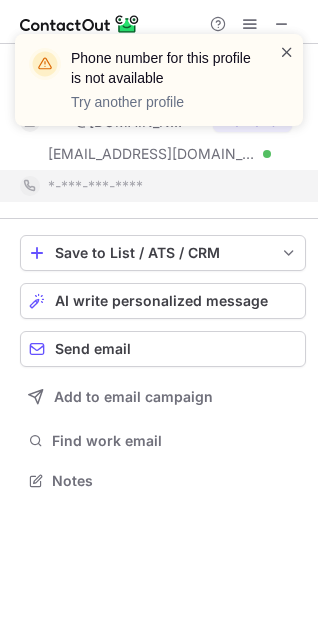 click at bounding box center [287, 52] 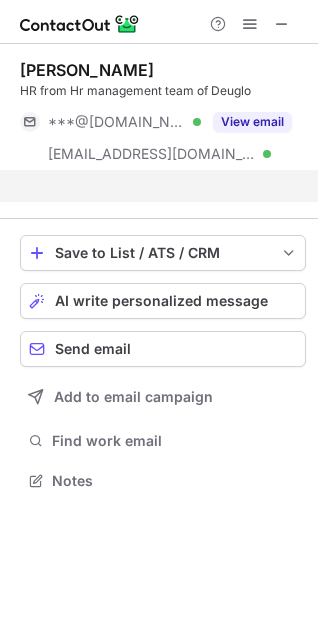 scroll, scrollTop: 435, scrollLeft: 318, axis: both 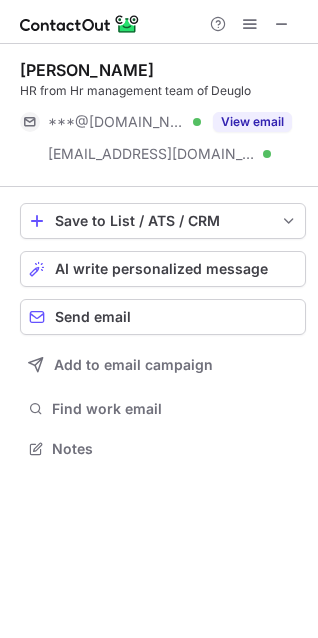 drag, startPoint x: 155, startPoint y: 71, endPoint x: -113, endPoint y: 78, distance: 268.0914 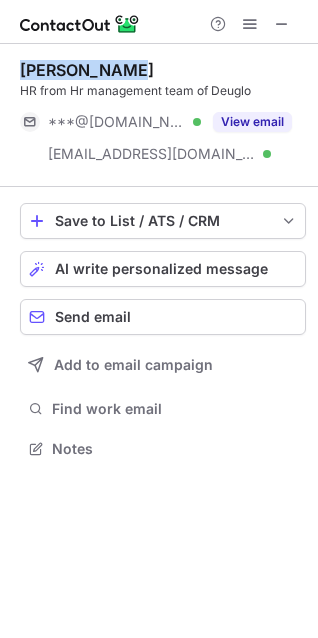 drag, startPoint x: 130, startPoint y: 66, endPoint x: 20, endPoint y: 68, distance: 110.01818 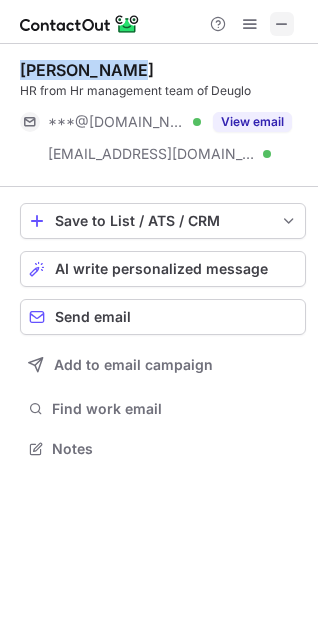 click at bounding box center [282, 24] 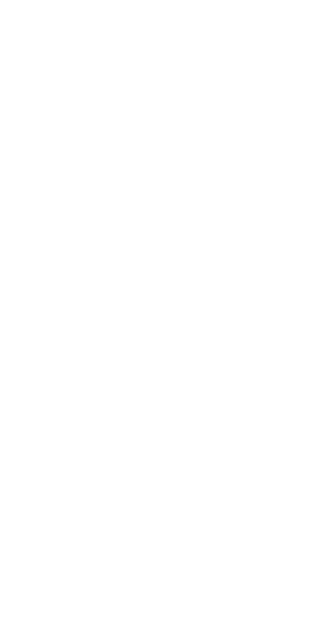 scroll, scrollTop: 0, scrollLeft: 0, axis: both 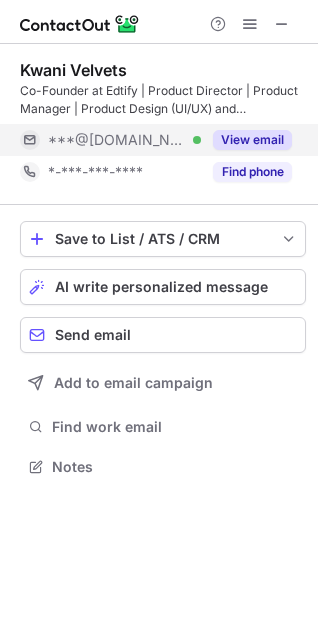 click on "View email" at bounding box center [246, 140] 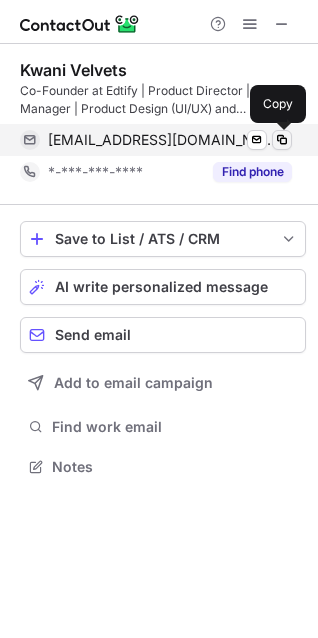 click at bounding box center [282, 140] 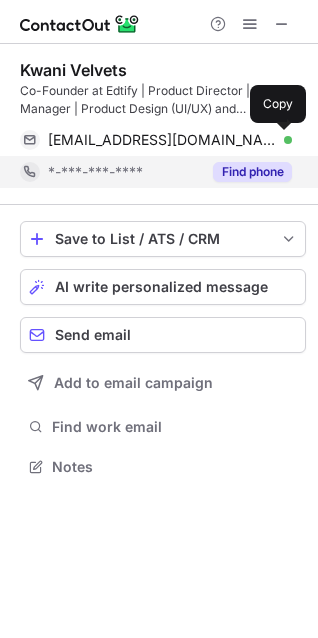 click on "Find phone" at bounding box center (252, 172) 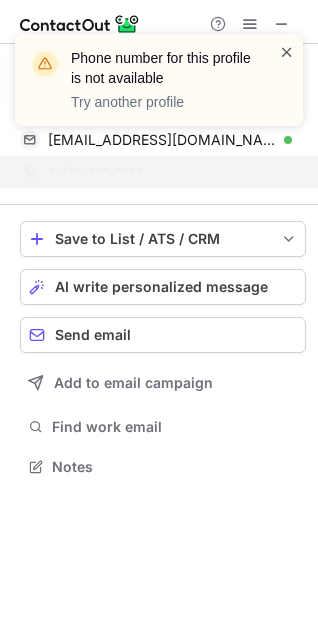 click at bounding box center [287, 52] 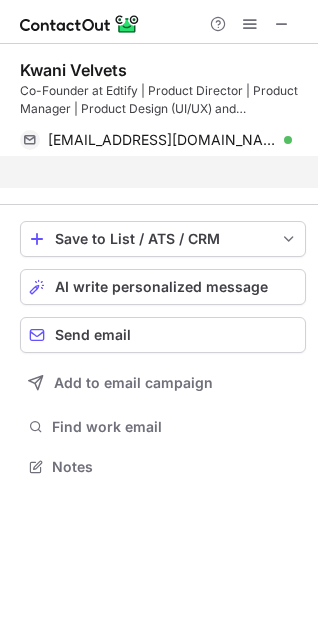 scroll, scrollTop: 421, scrollLeft: 318, axis: both 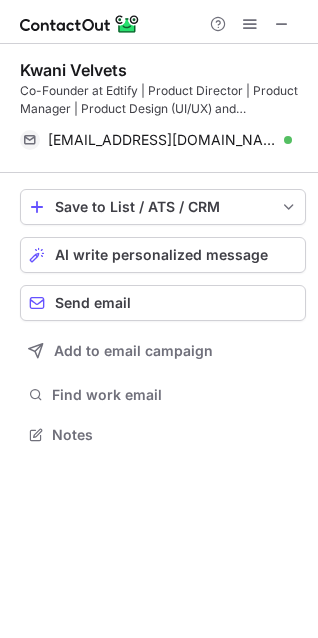 click at bounding box center [282, 24] 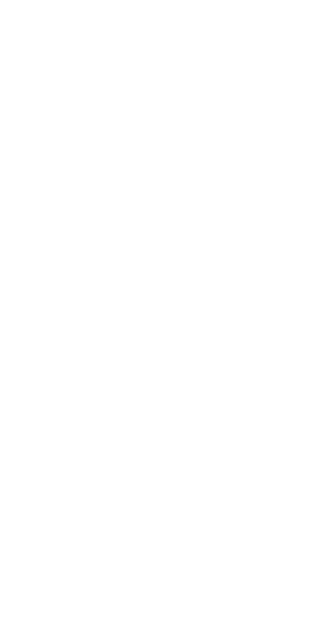 scroll, scrollTop: 0, scrollLeft: 0, axis: both 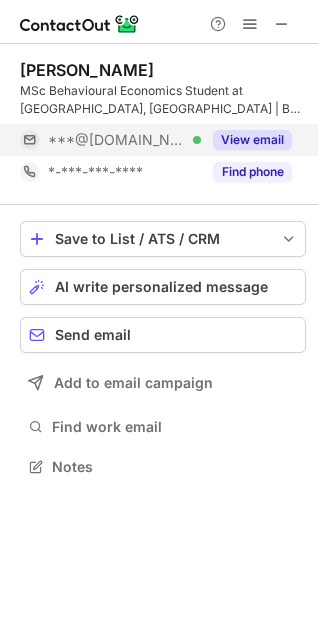 click on "View email" at bounding box center [252, 140] 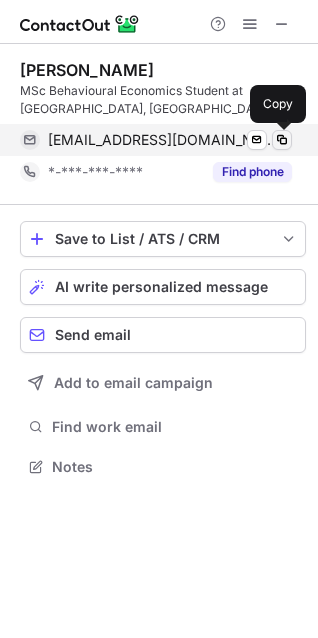 click at bounding box center [282, 140] 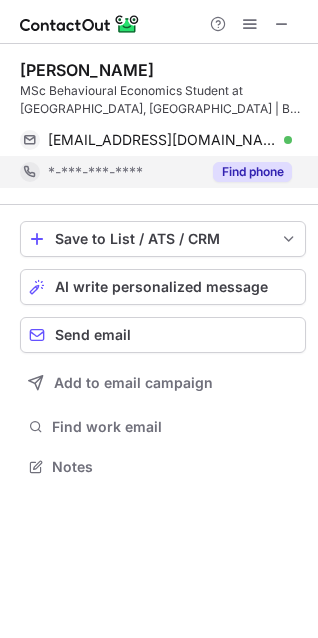 click on "Find phone" at bounding box center [252, 172] 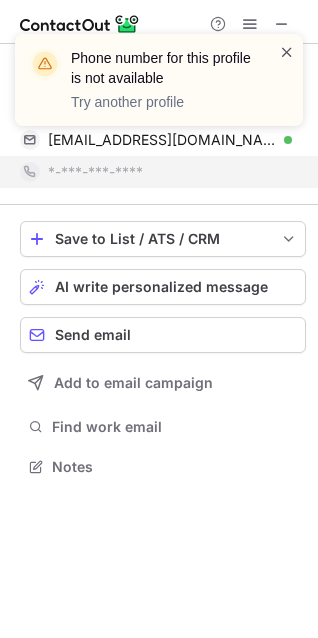 click at bounding box center [287, 52] 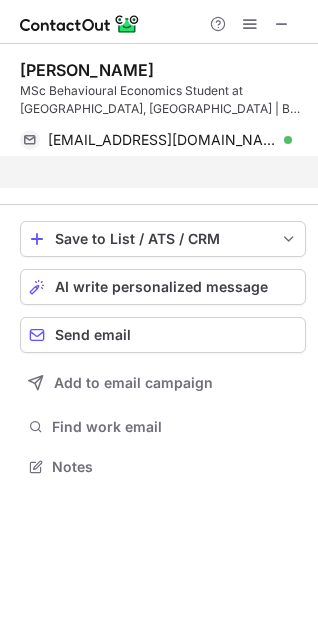 scroll, scrollTop: 421, scrollLeft: 318, axis: both 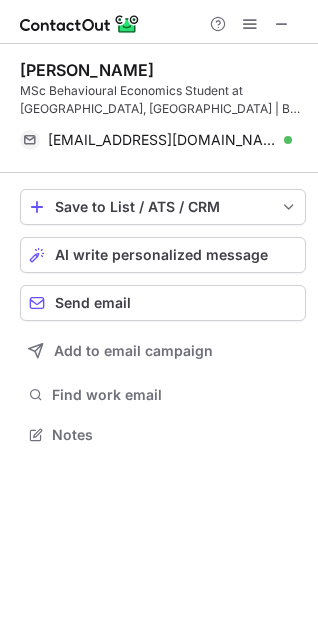 click at bounding box center [282, 24] 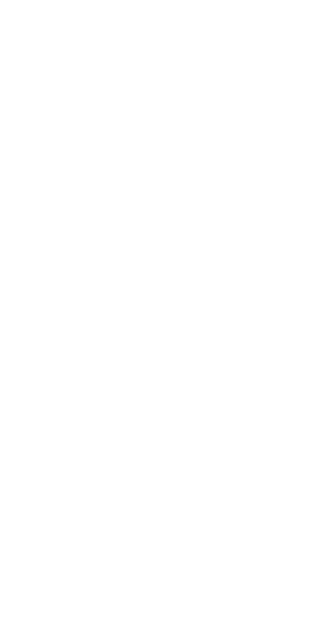 scroll, scrollTop: 0, scrollLeft: 0, axis: both 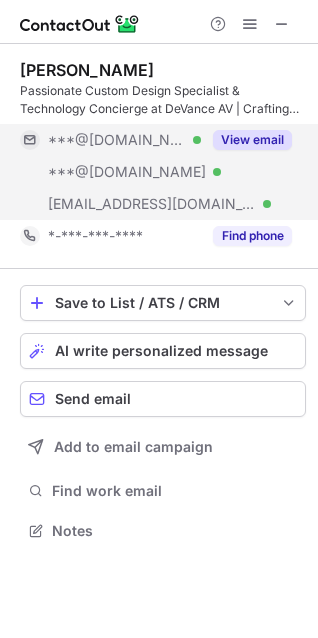 click on "View email" at bounding box center [252, 140] 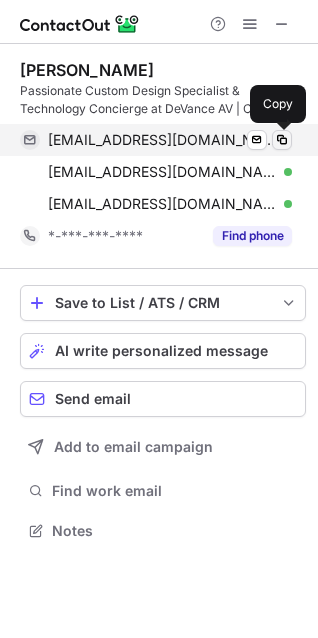 click at bounding box center (282, 140) 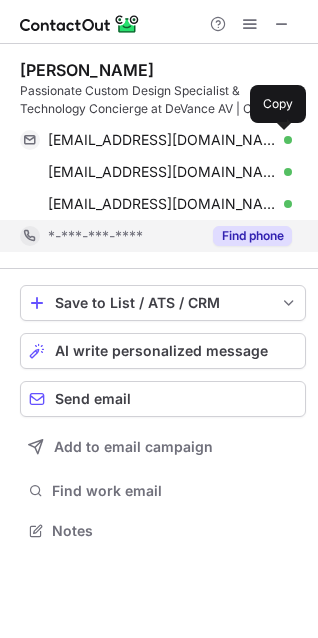 click on "Find phone" at bounding box center (252, 236) 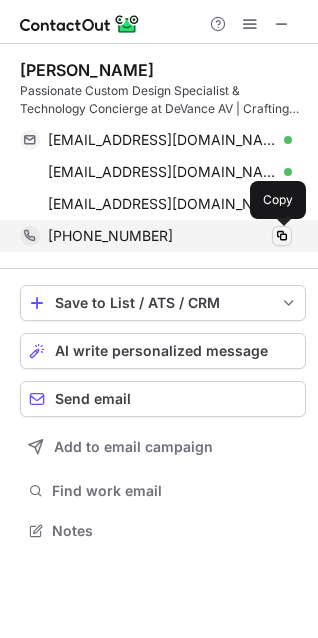 click at bounding box center (282, 236) 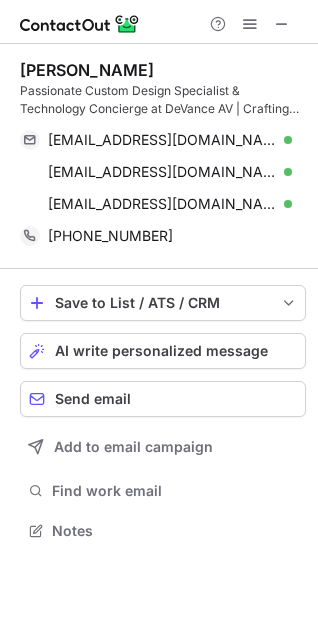 drag, startPoint x: 151, startPoint y: 60, endPoint x: -17, endPoint y: 61, distance: 168.00298 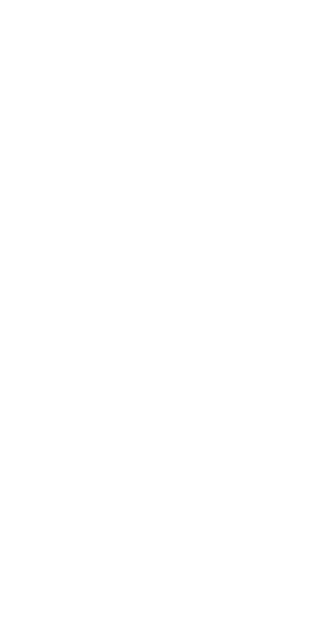 scroll, scrollTop: 0, scrollLeft: 0, axis: both 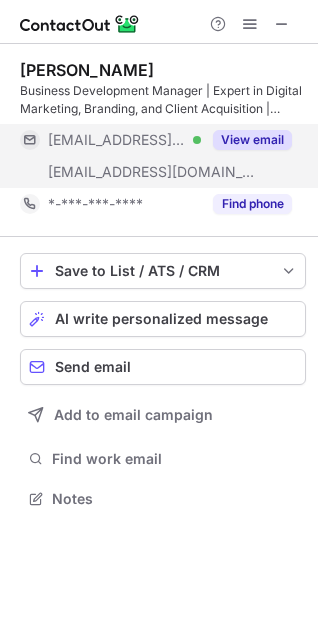 click on "View email" at bounding box center [252, 140] 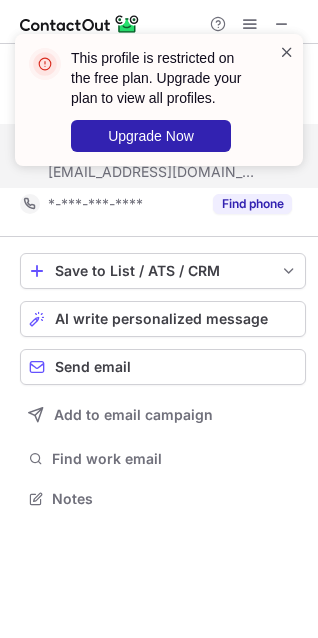 click at bounding box center [287, 52] 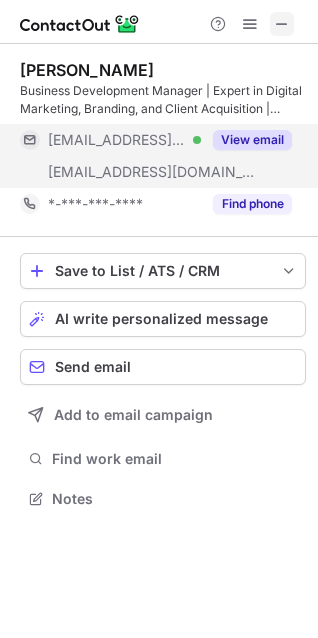 click at bounding box center [282, 24] 